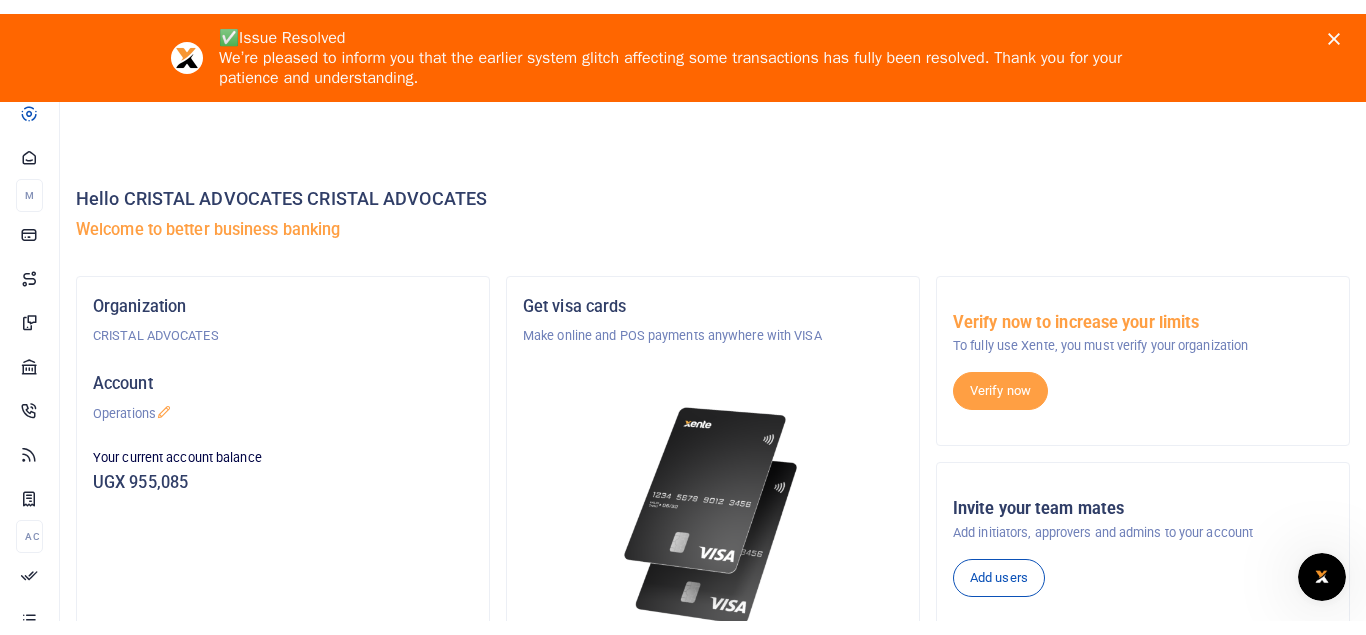 scroll, scrollTop: 0, scrollLeft: 0, axis: both 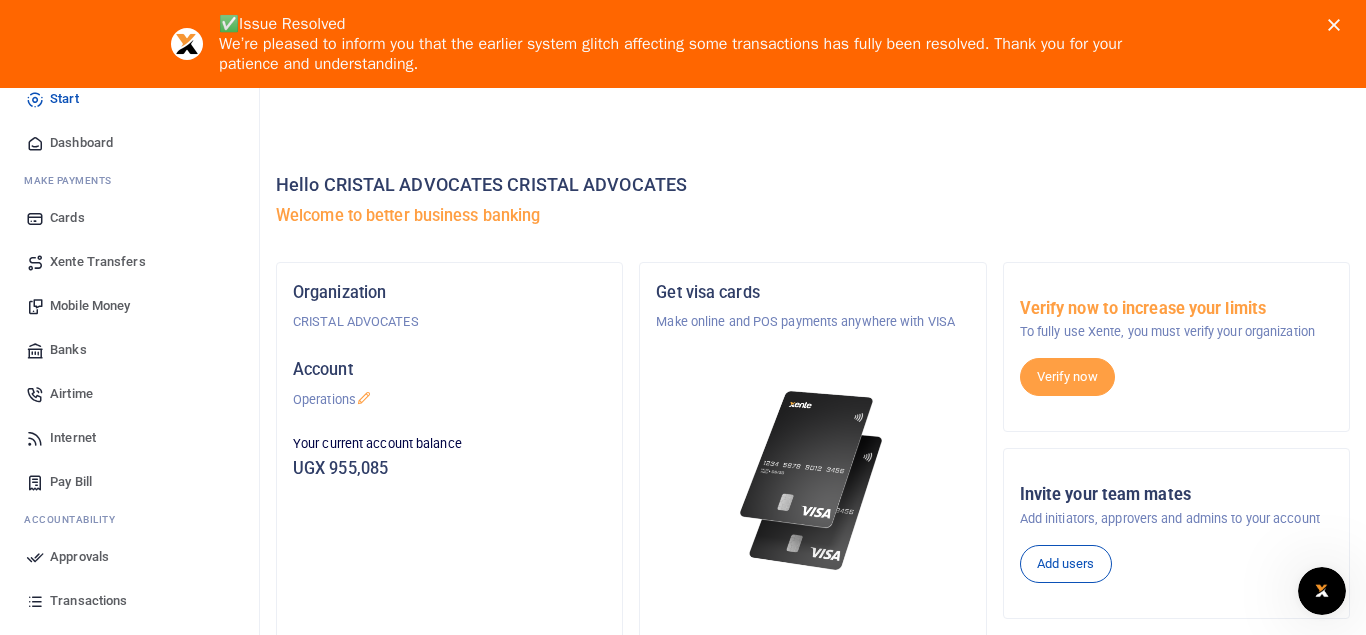click 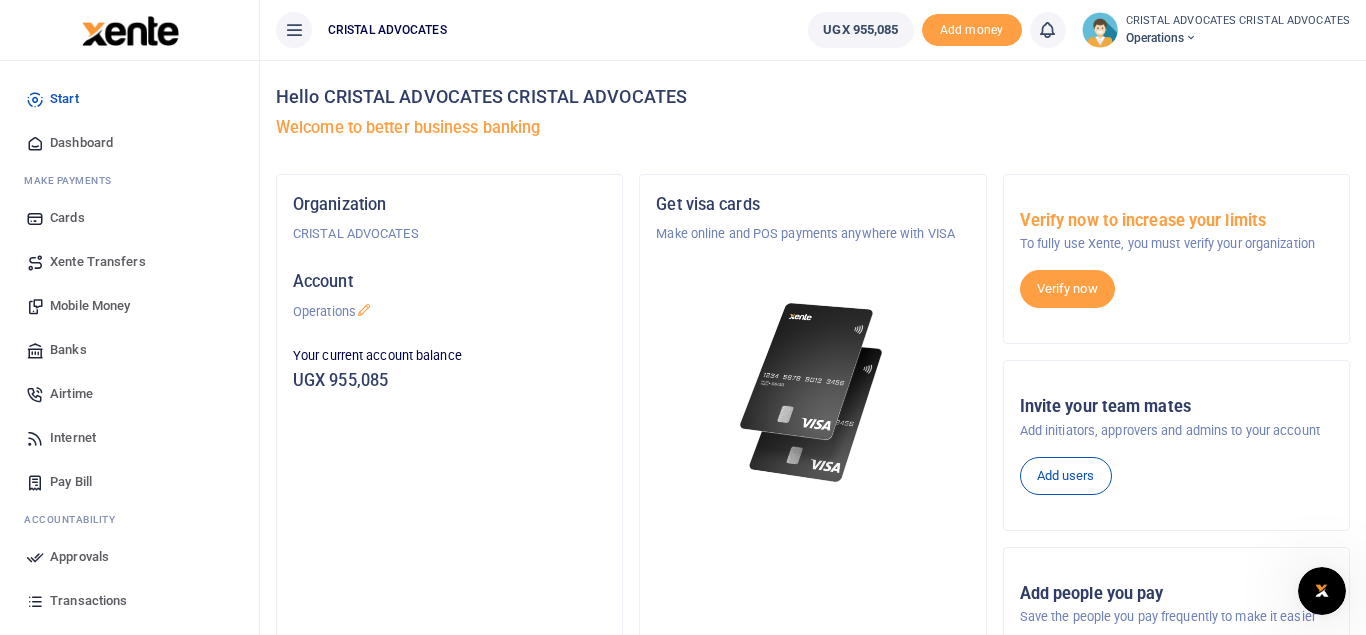 click on "Operations" at bounding box center [1238, 38] 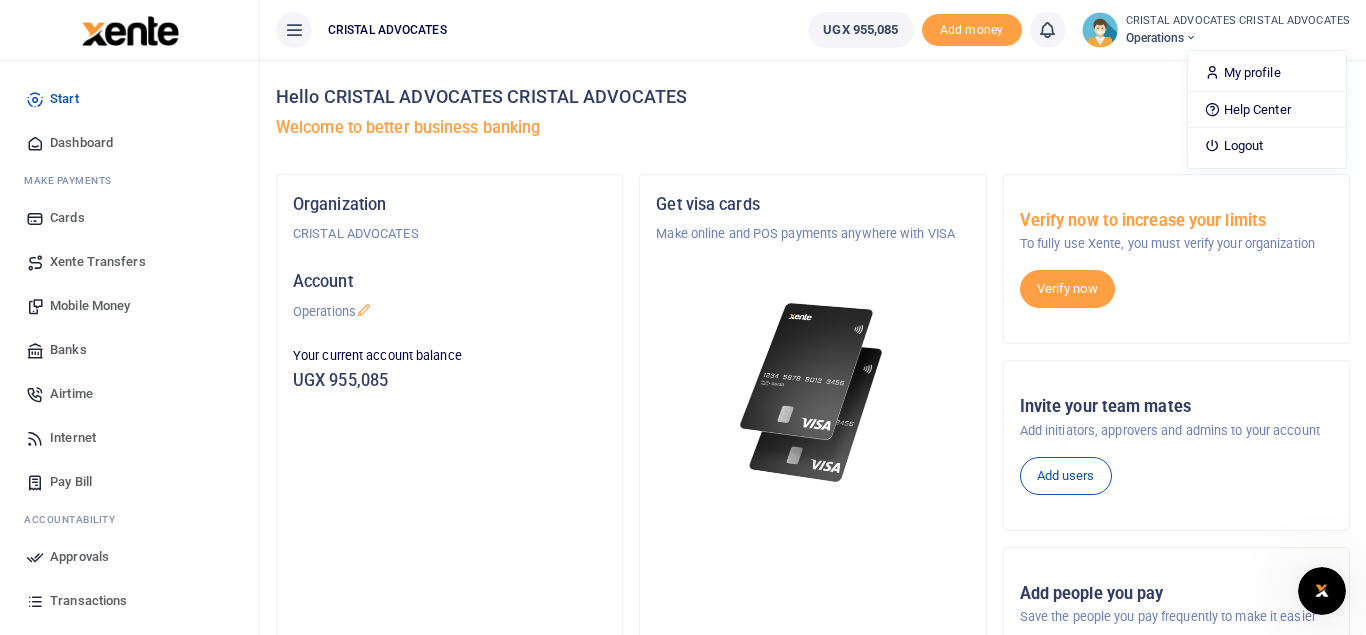 click on "Mobile Money" at bounding box center [90, 306] 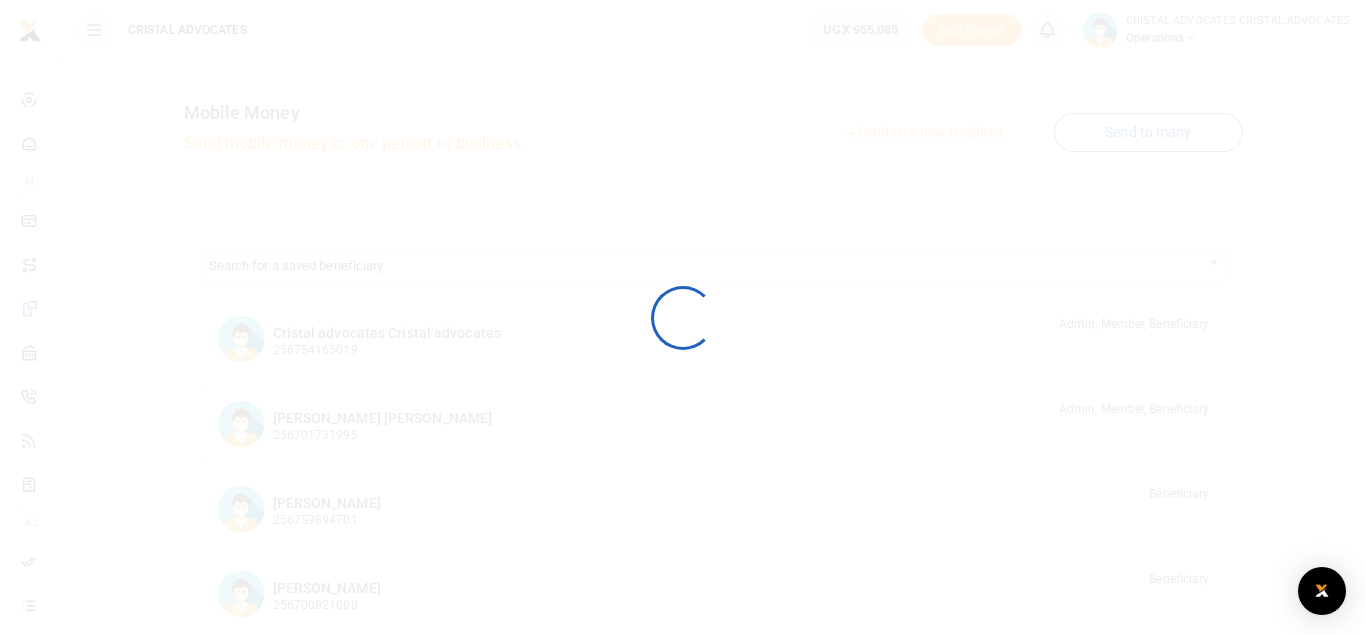 scroll, scrollTop: 0, scrollLeft: 0, axis: both 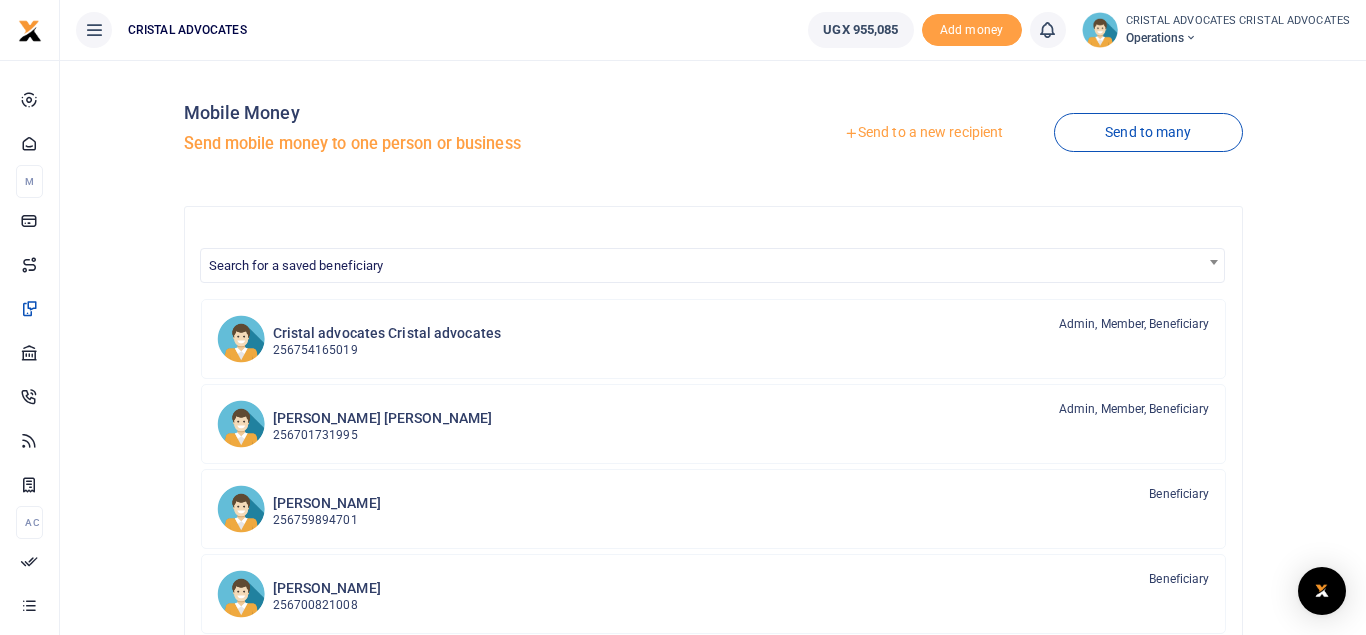 click on "Send to a new recipient" at bounding box center (923, 133) 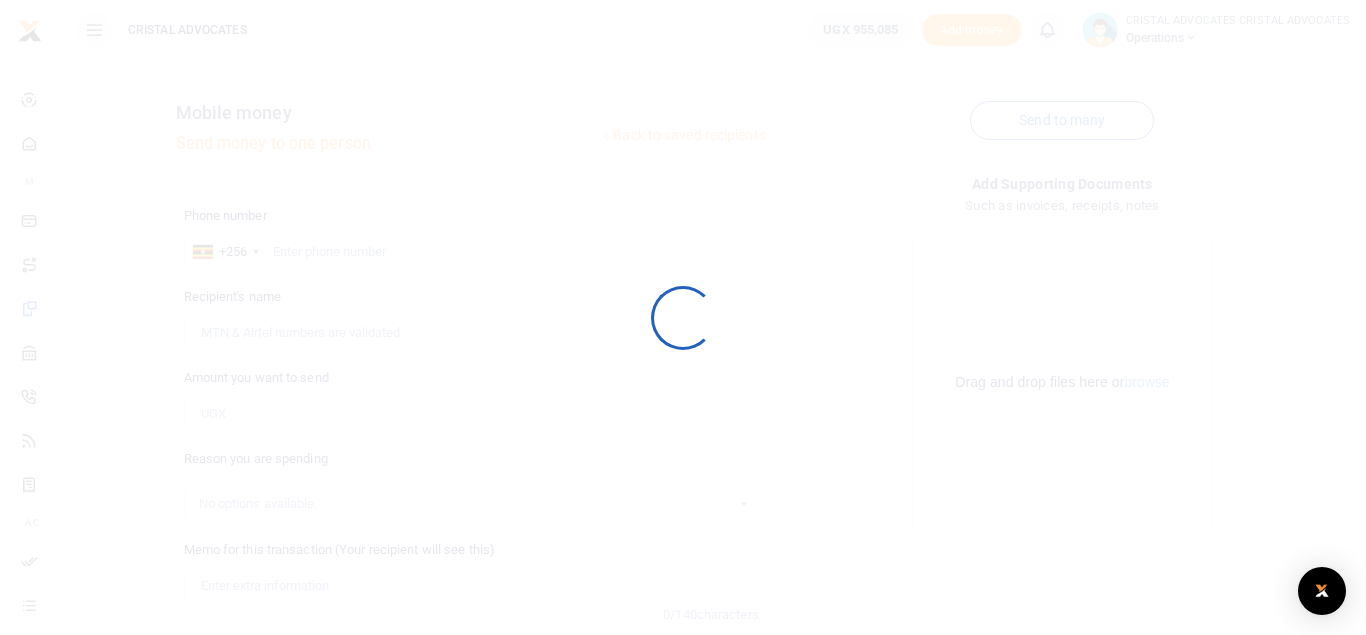 scroll, scrollTop: 0, scrollLeft: 0, axis: both 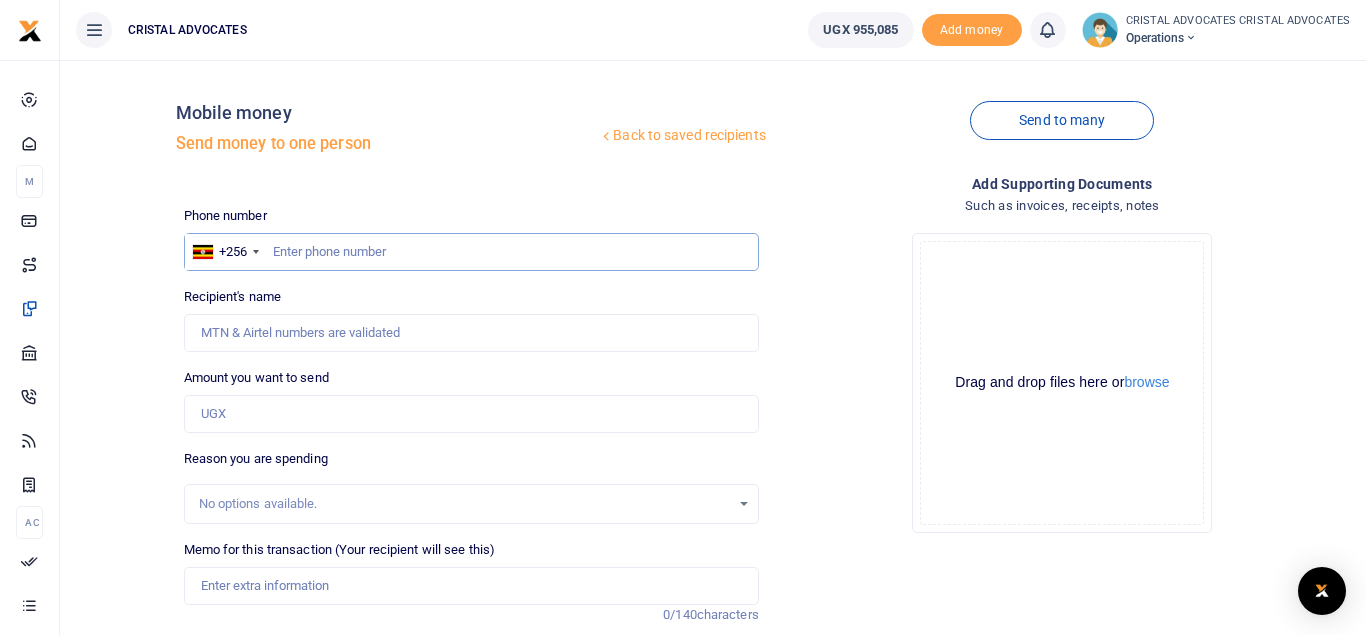 click at bounding box center (471, 252) 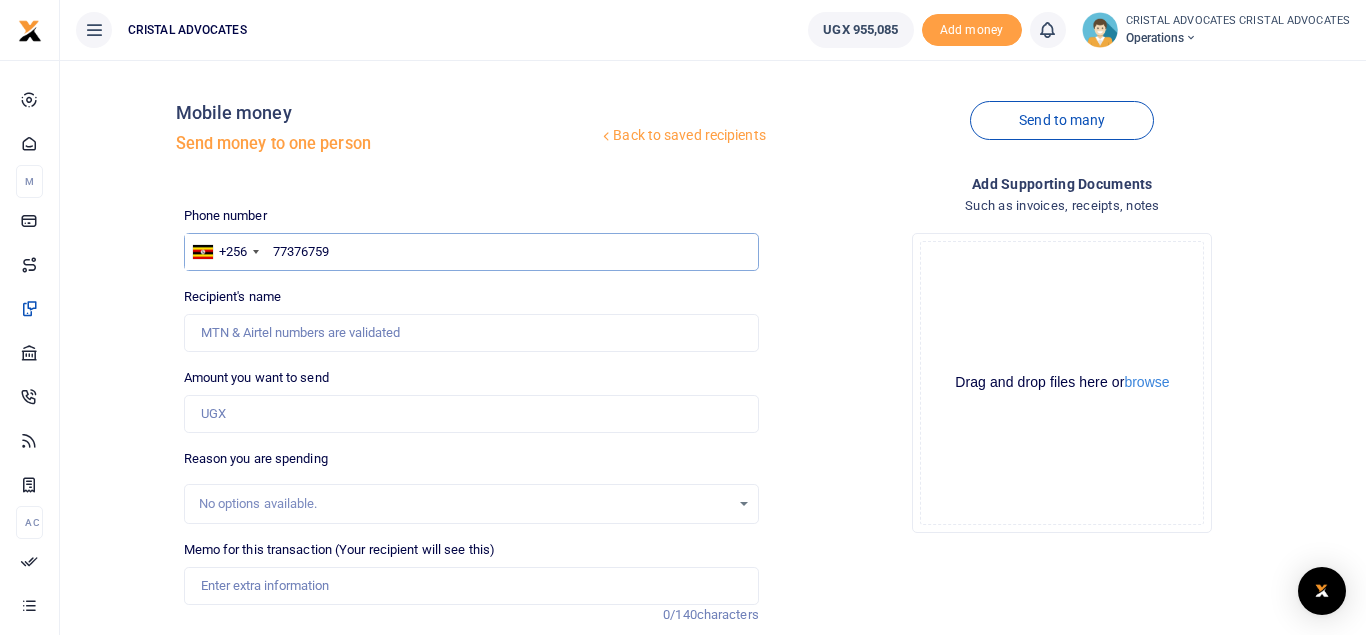 type on "773767592" 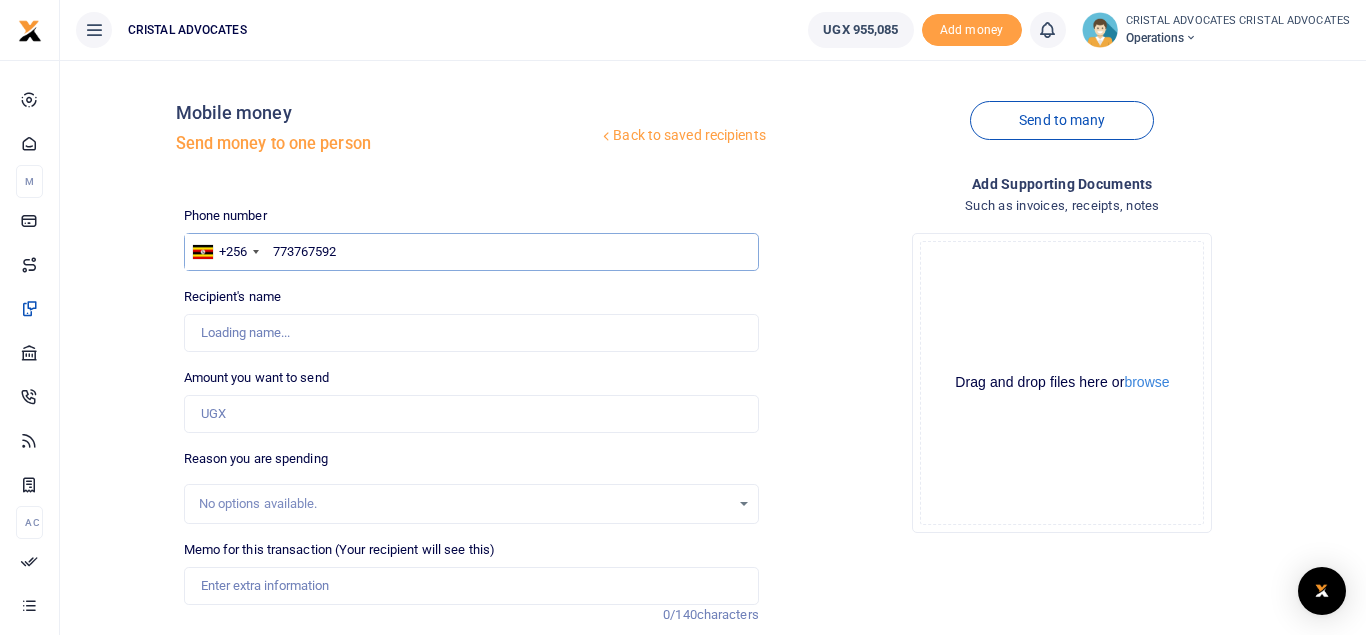 type on "Simon Peter Senkungu" 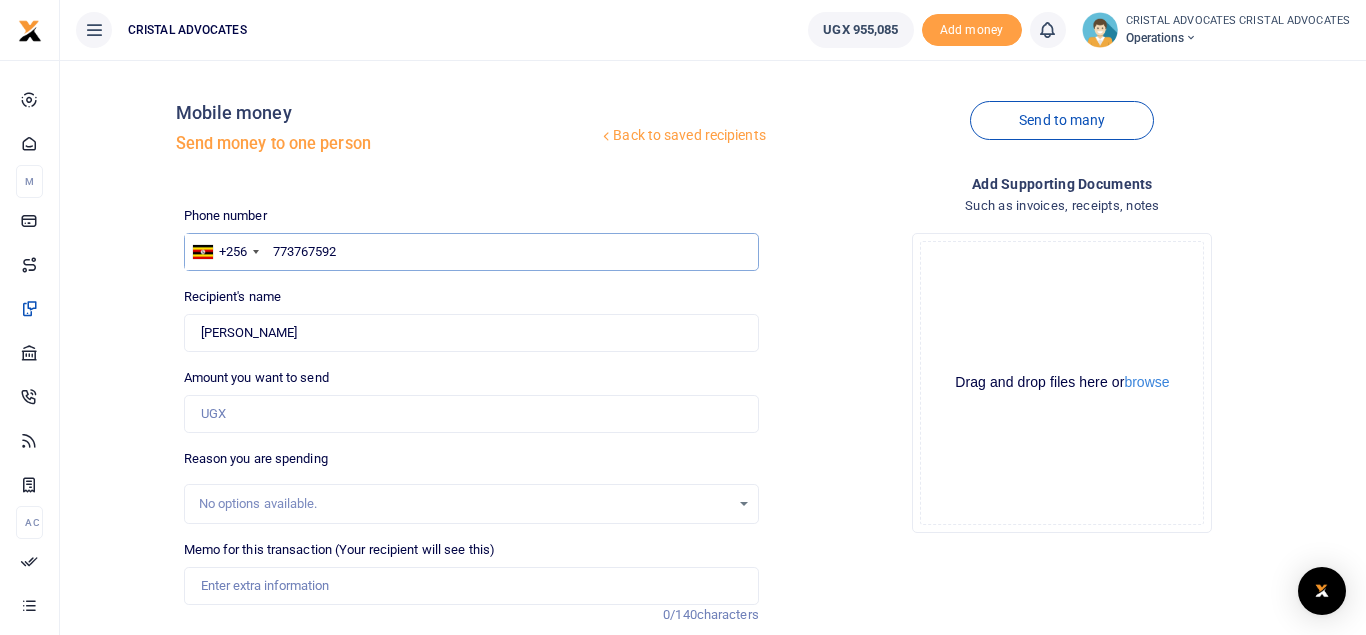 type on "773767592" 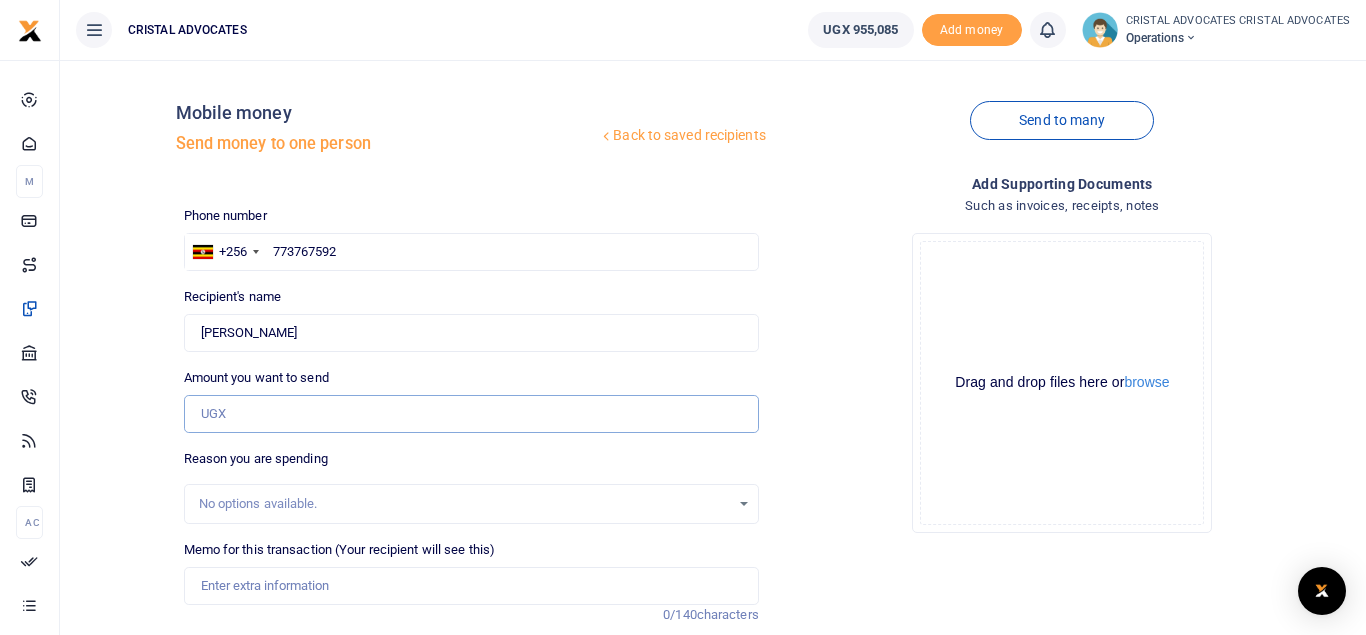 click on "Amount you want to send" at bounding box center [471, 414] 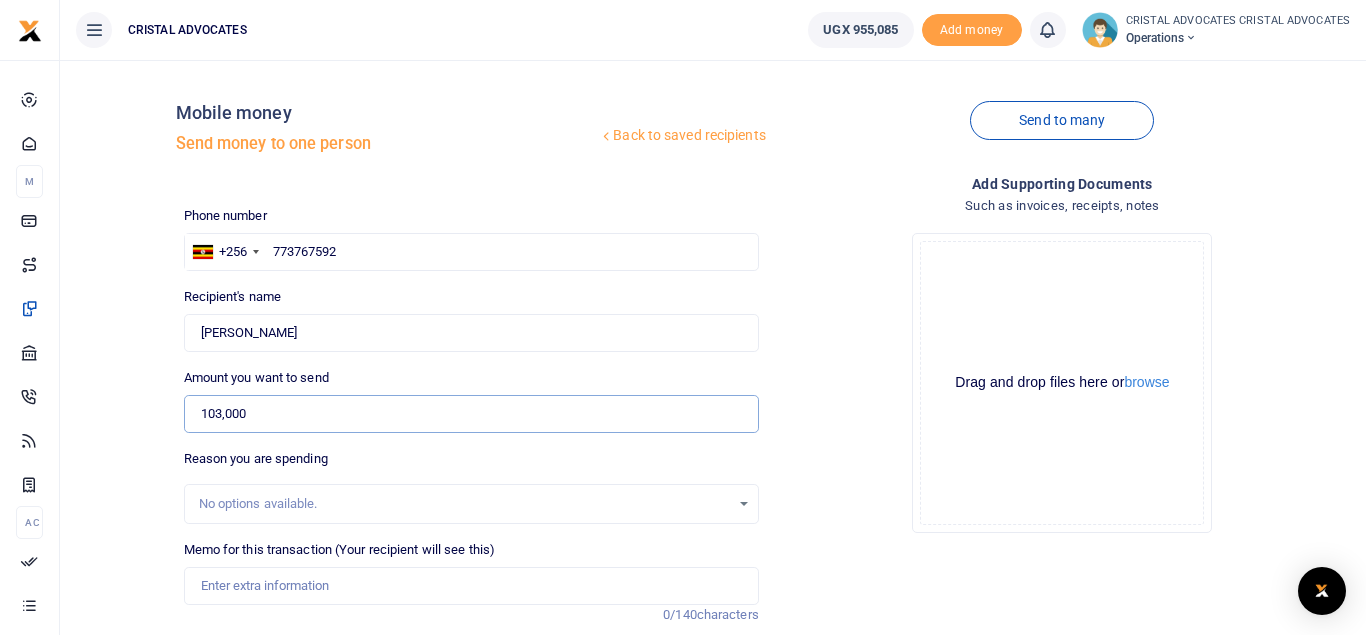 type on "103,000" 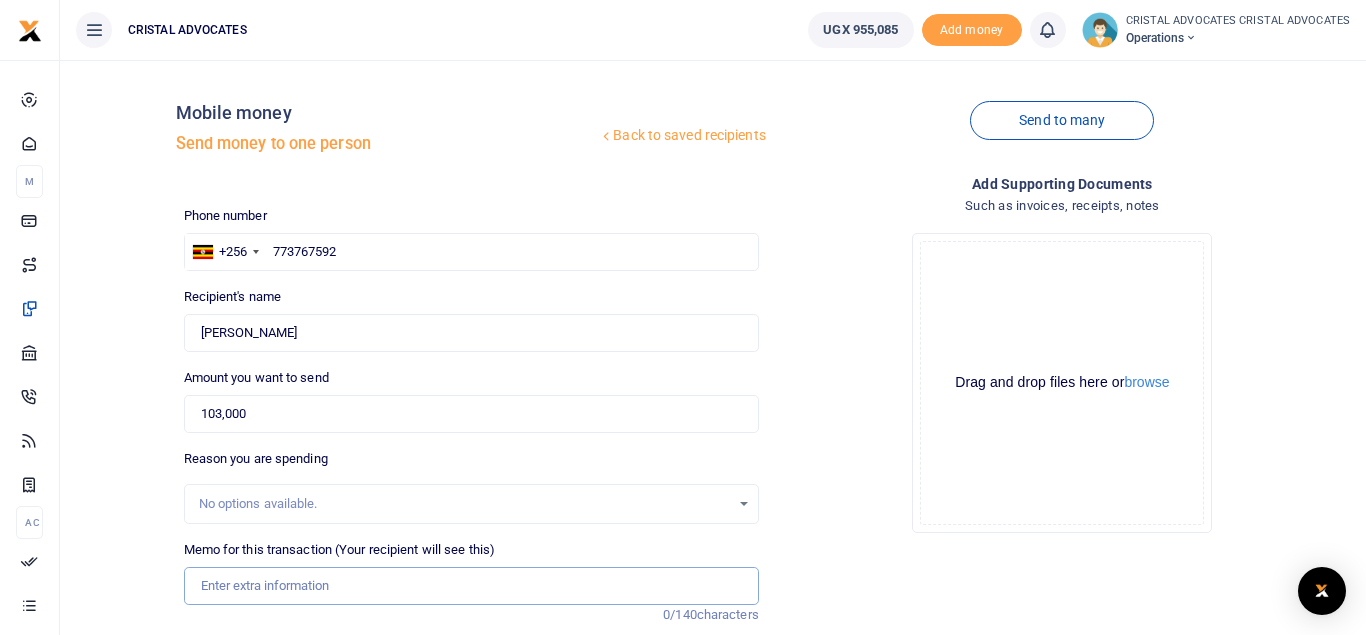 click on "Memo for this transaction (Your recipient will see this)" at bounding box center (471, 586) 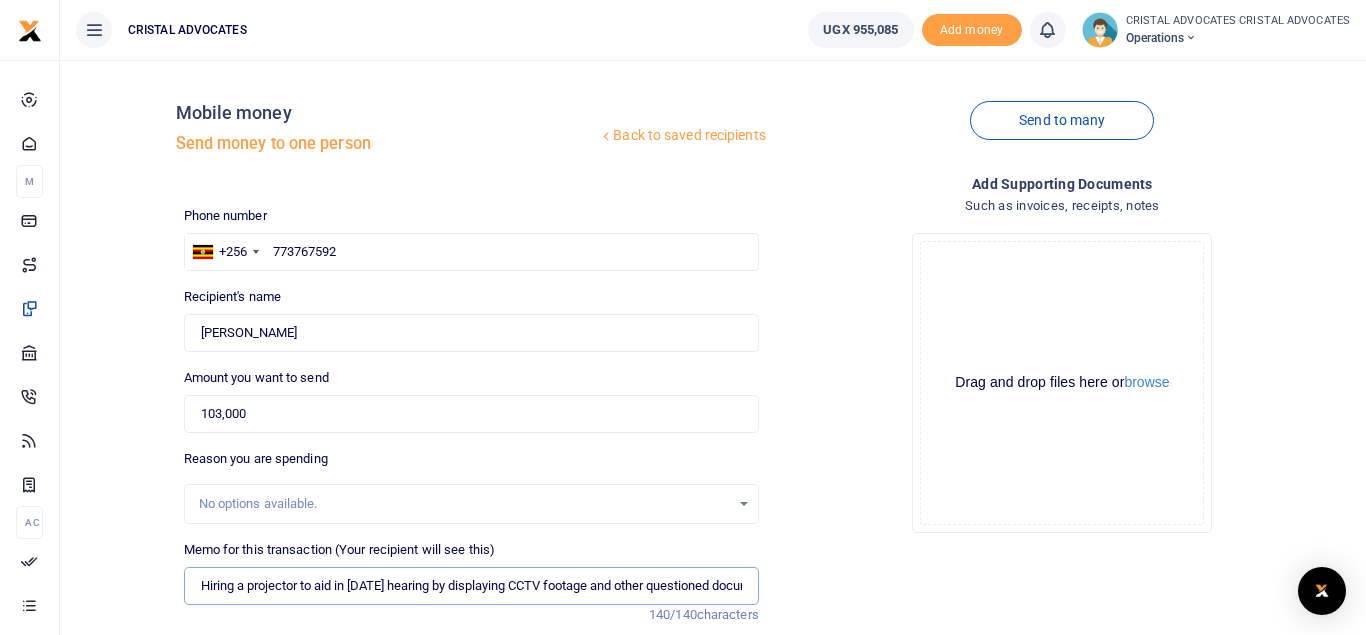 scroll, scrollTop: 0, scrollLeft: 276, axis: horizontal 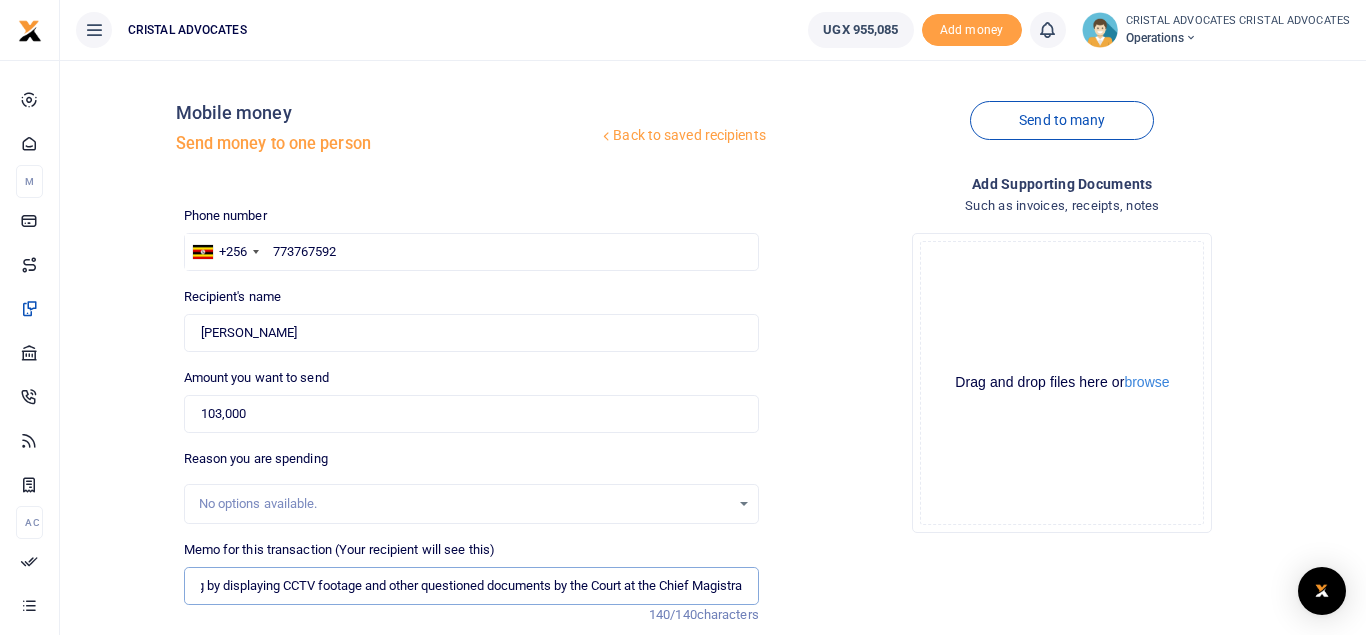 click on "Hiring a projector to aid in tomorrow's hearing by displaying CCTV footage and other questioned documents by the Court at the Chief Magistra" at bounding box center (471, 586) 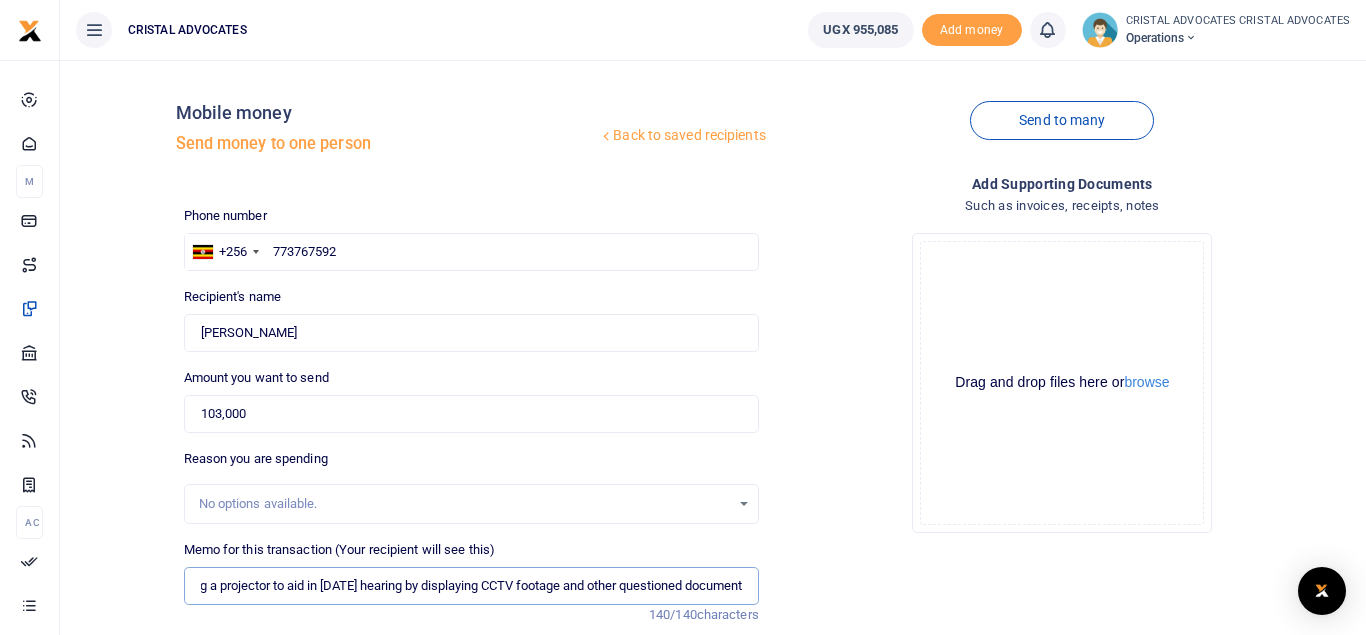 scroll, scrollTop: 0, scrollLeft: 16, axis: horizontal 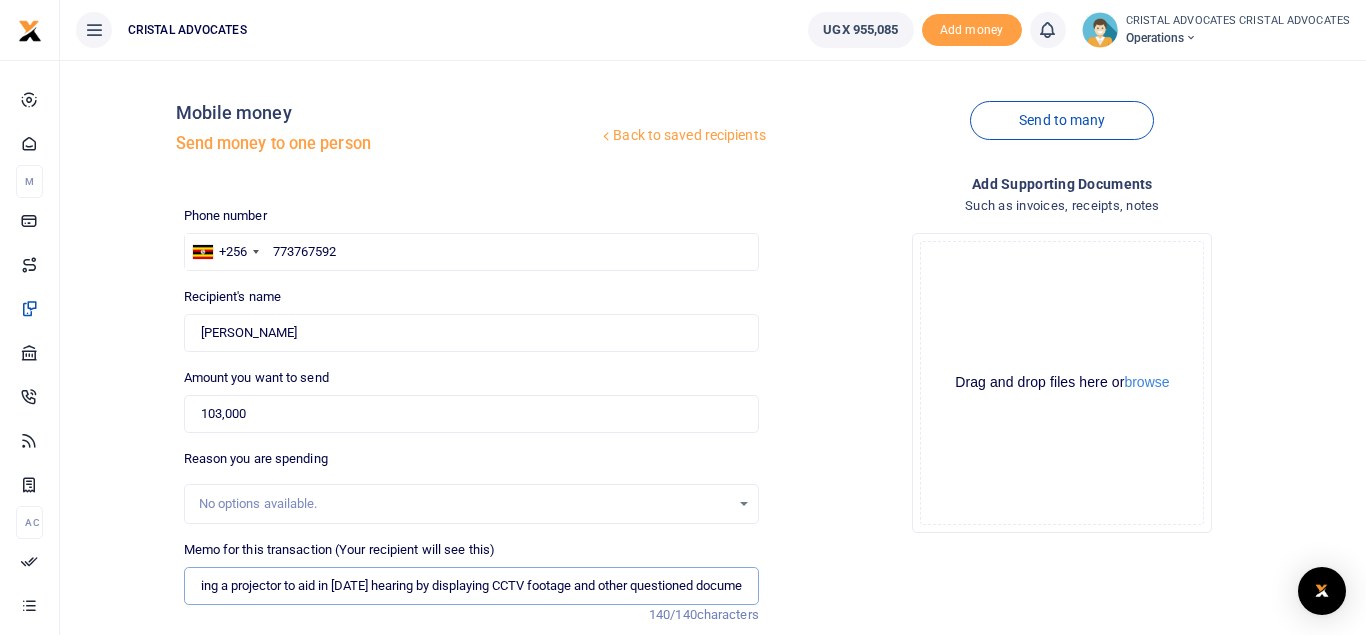 click on "Hiring a projector to aid in tomorrow's hearing by displaying CCTV footage and other questioned documents by the Court at the Chief Magistra" at bounding box center (471, 586) 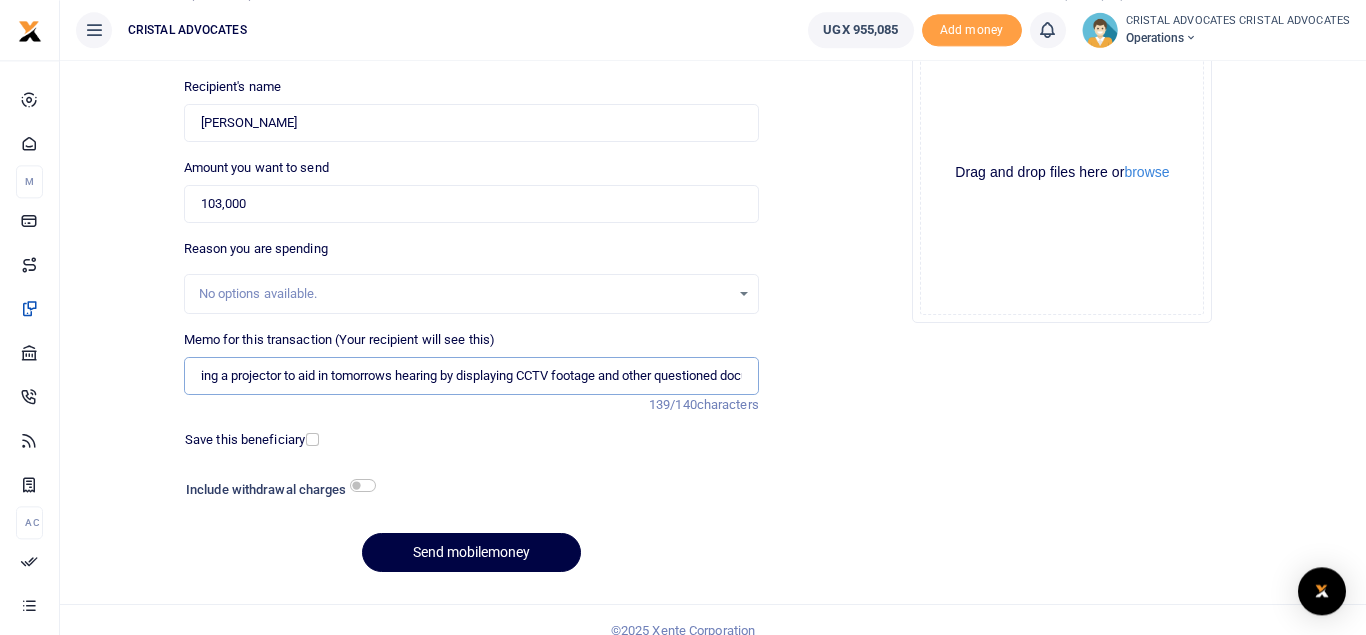scroll, scrollTop: 231, scrollLeft: 0, axis: vertical 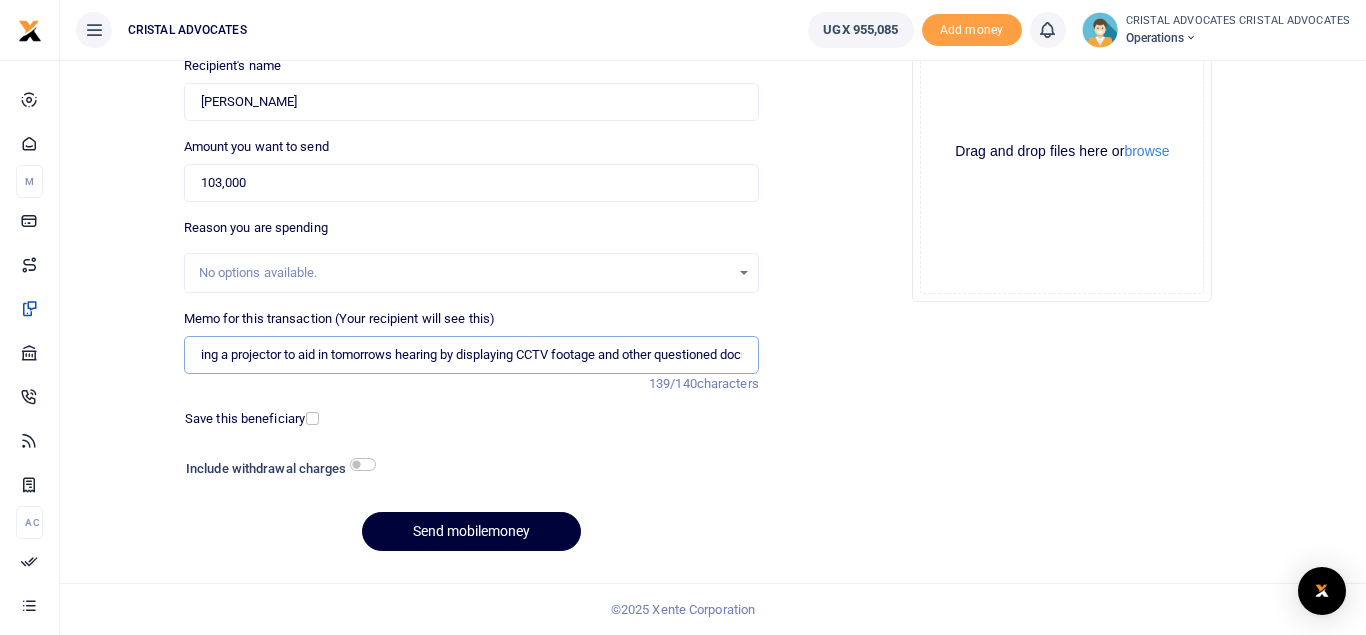 type on "Hiring a projector to aid in tomorrows hearing by displaying CCTV footage and other questioned documents by the Court at the Chief Magistra" 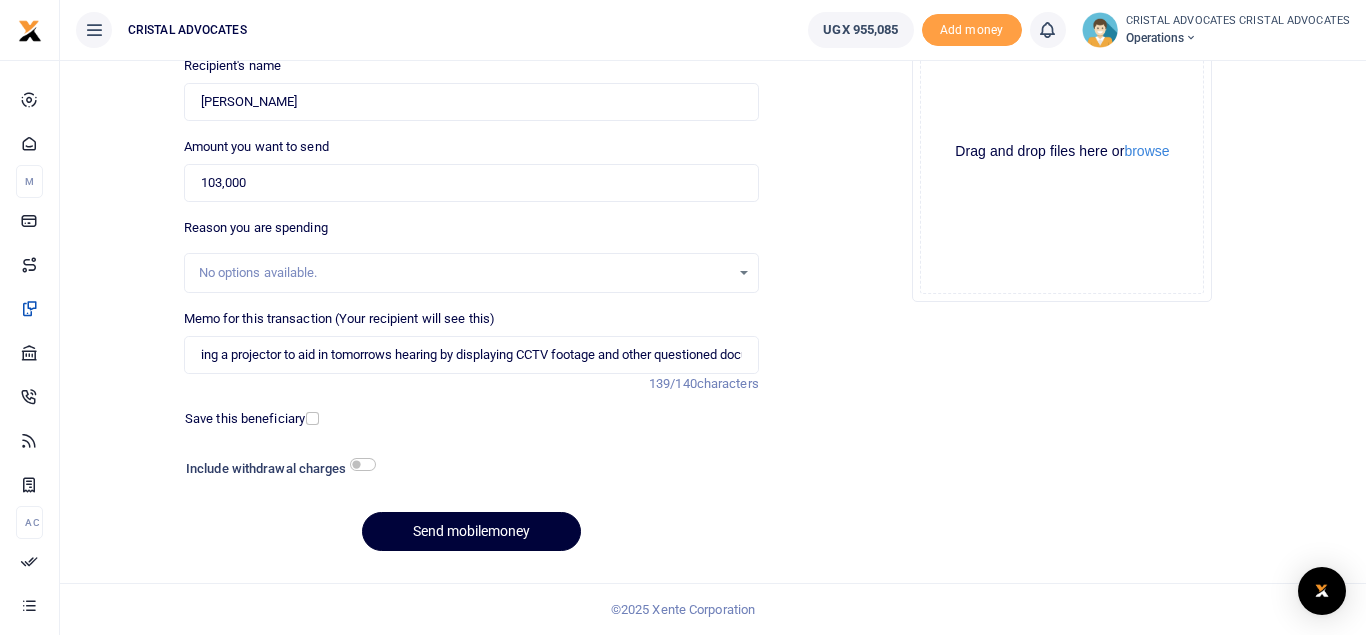 click on "Send mobilemoney" at bounding box center [471, 531] 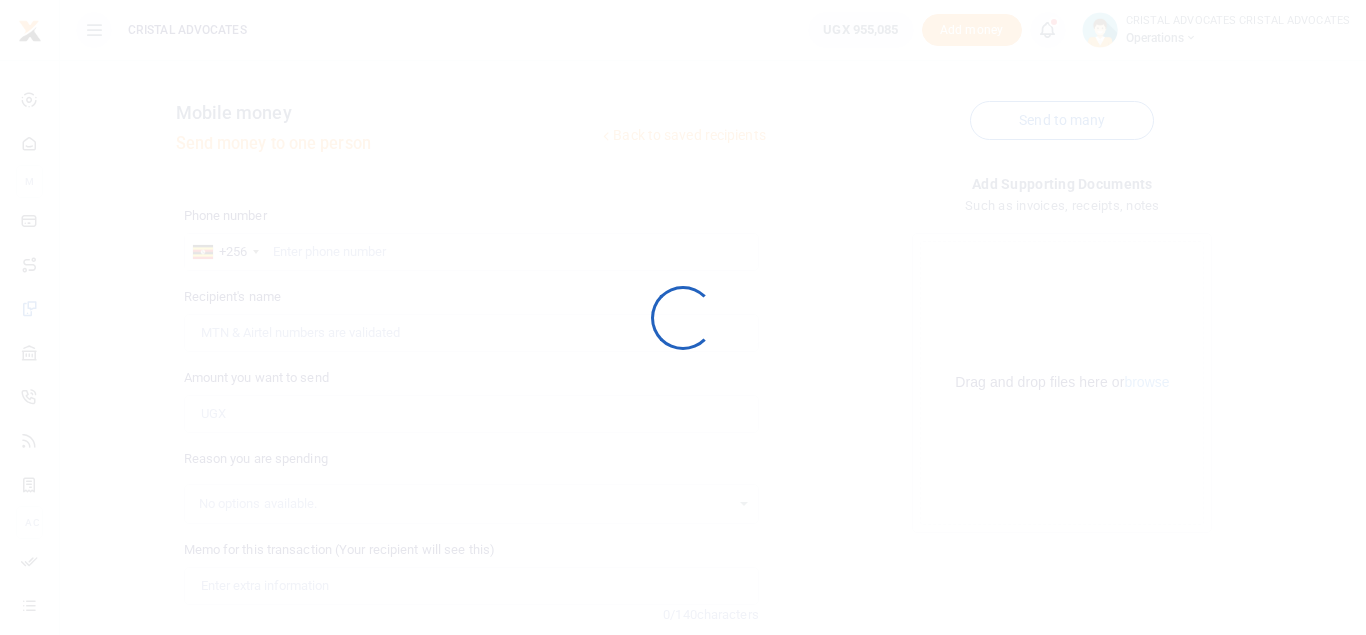scroll, scrollTop: 0, scrollLeft: 0, axis: both 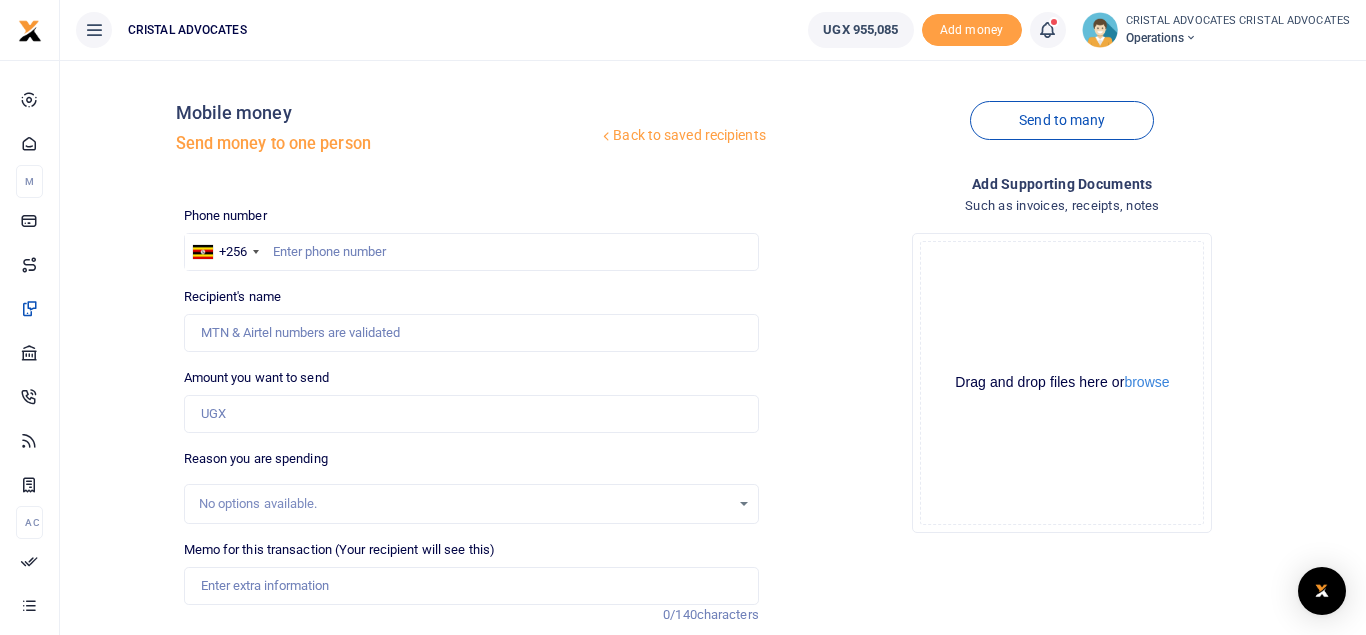 click at bounding box center (1047, 30) 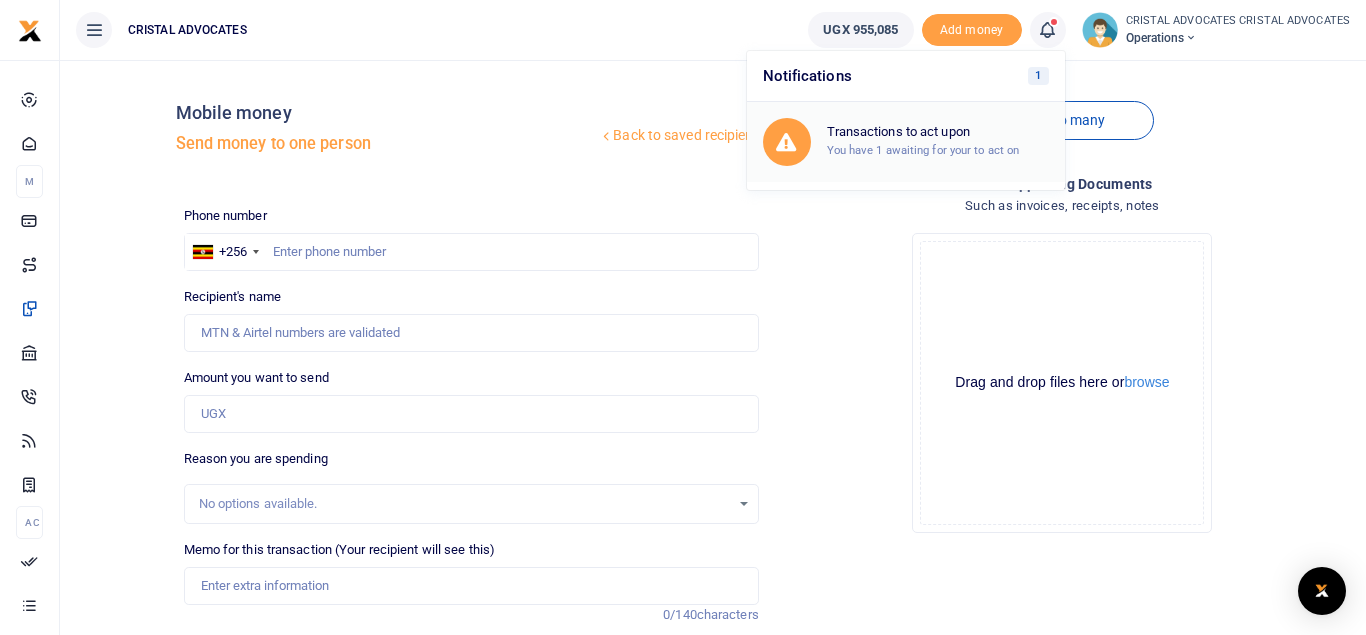 click on "Transactions to act upon
You have 1 awaiting for your to act on" at bounding box center (938, 141) 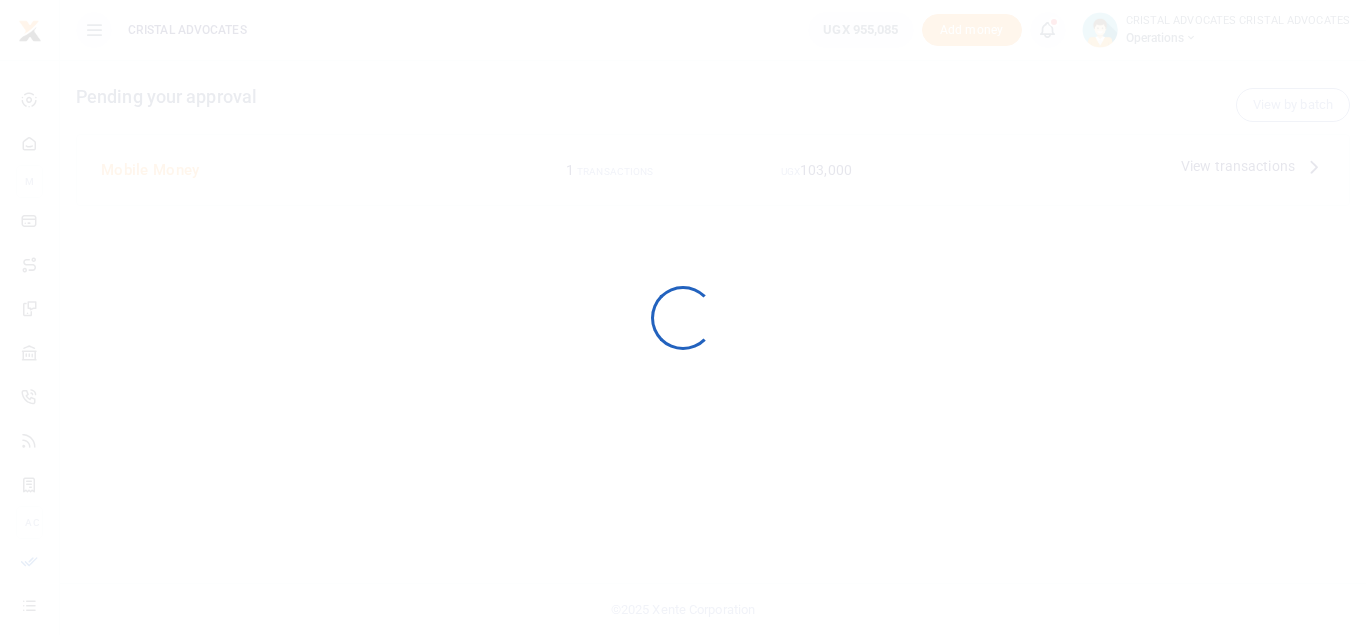 scroll, scrollTop: 0, scrollLeft: 0, axis: both 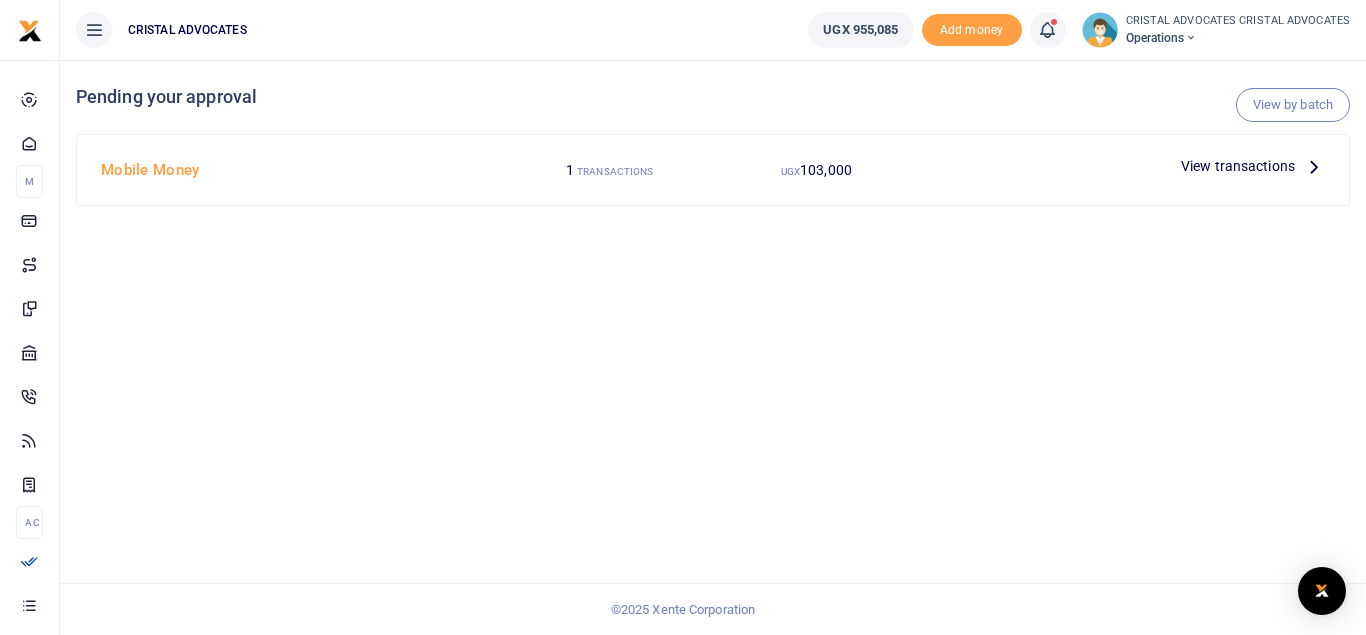 click on "View transactions" at bounding box center (1253, 166) 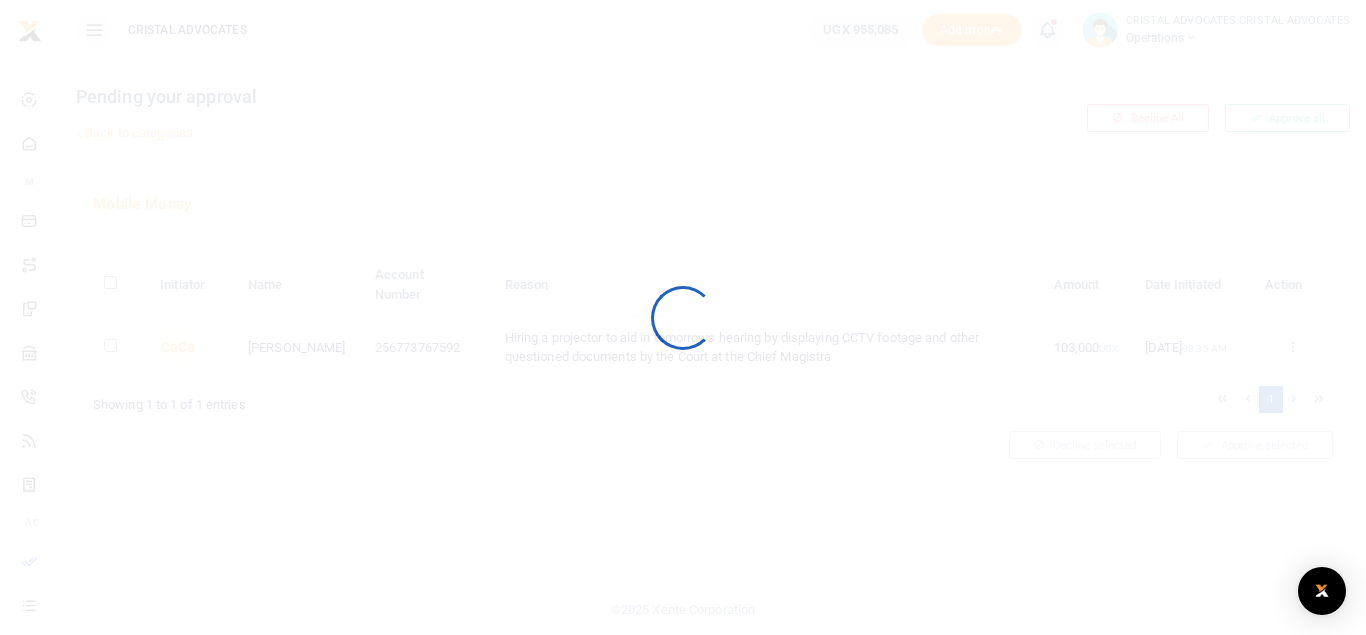 scroll, scrollTop: 0, scrollLeft: 0, axis: both 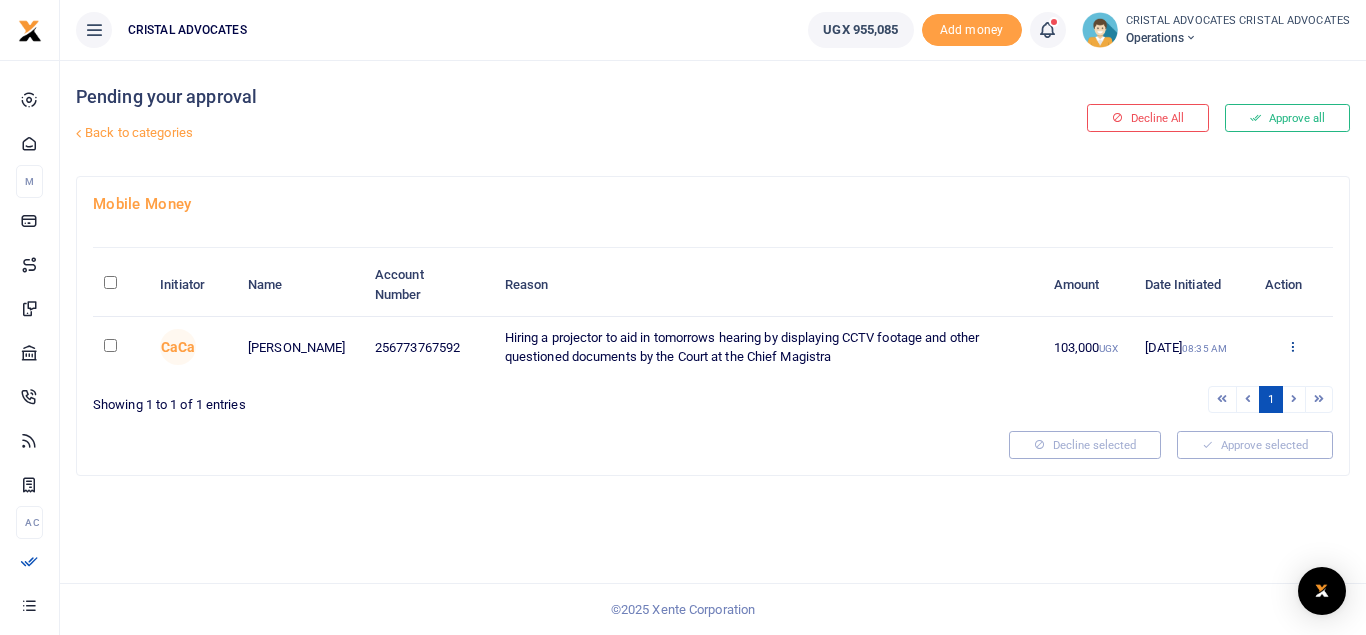 click at bounding box center (1292, 346) 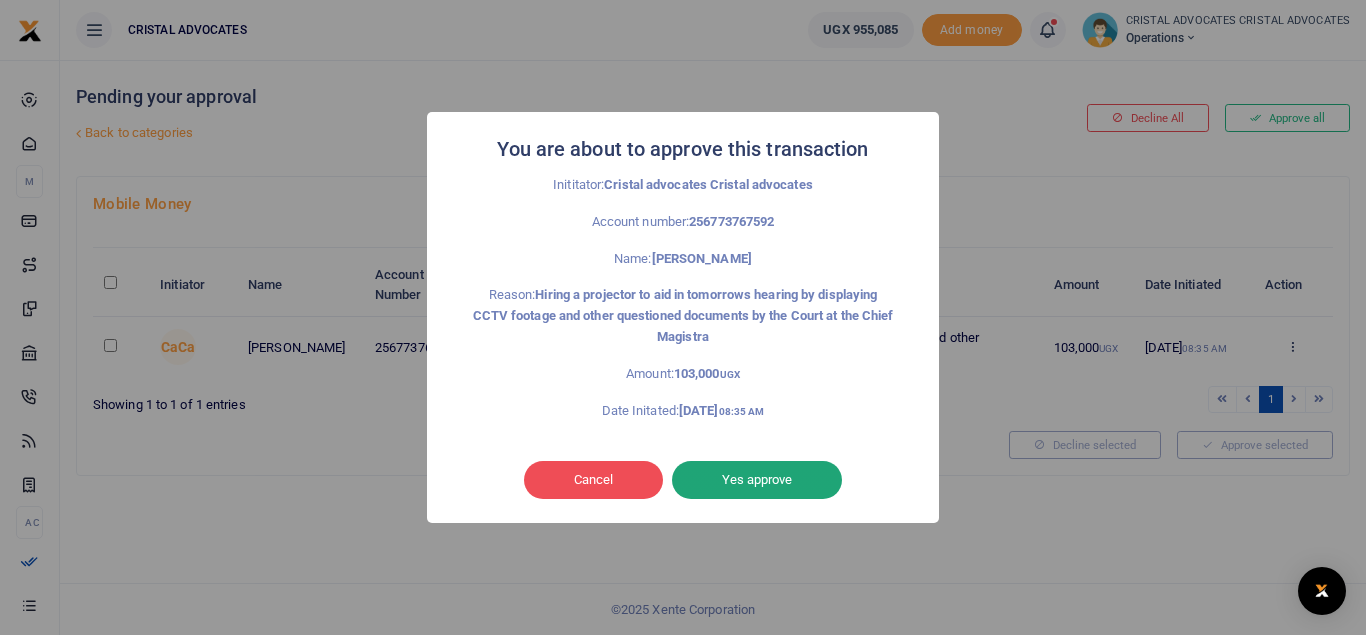 click on "Yes approve" at bounding box center [757, 480] 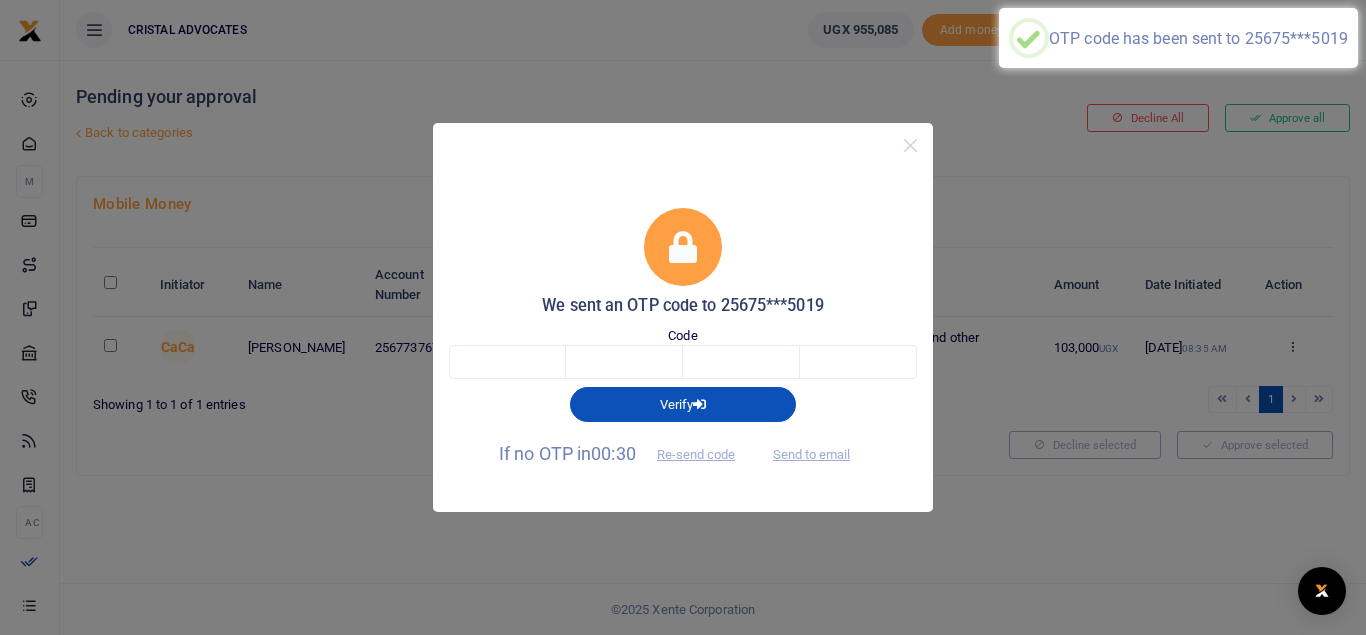 click on "Verify" at bounding box center [683, 400] 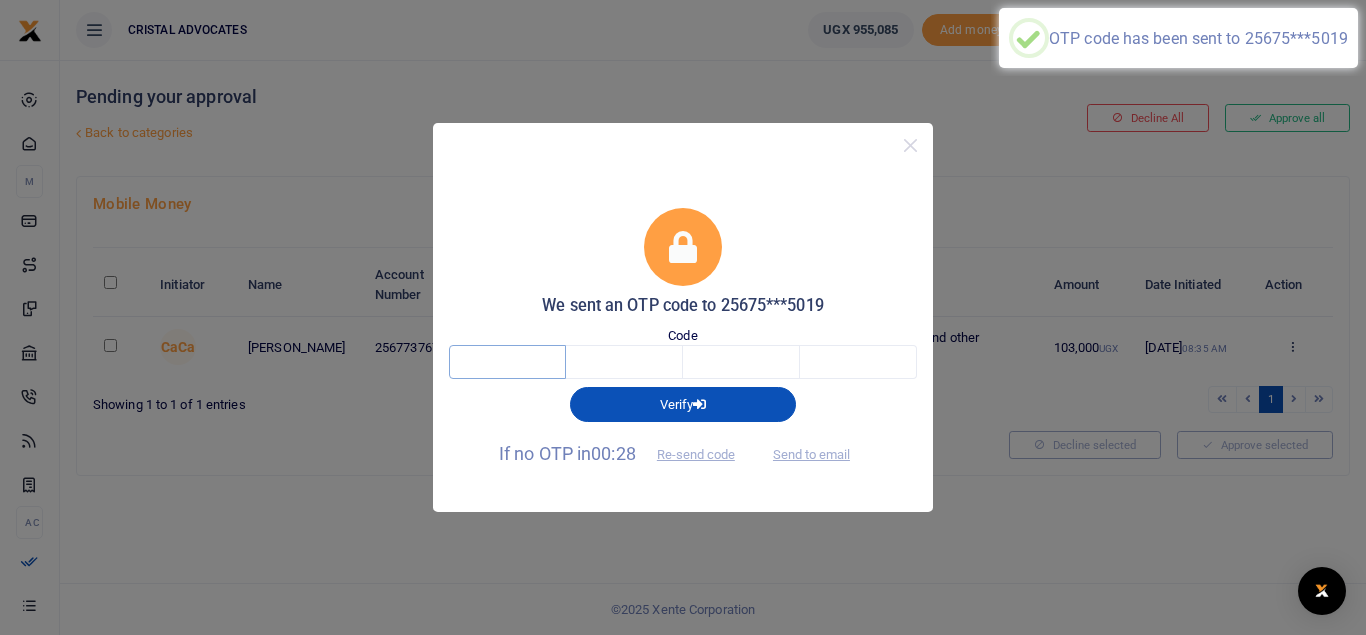 click at bounding box center [507, 362] 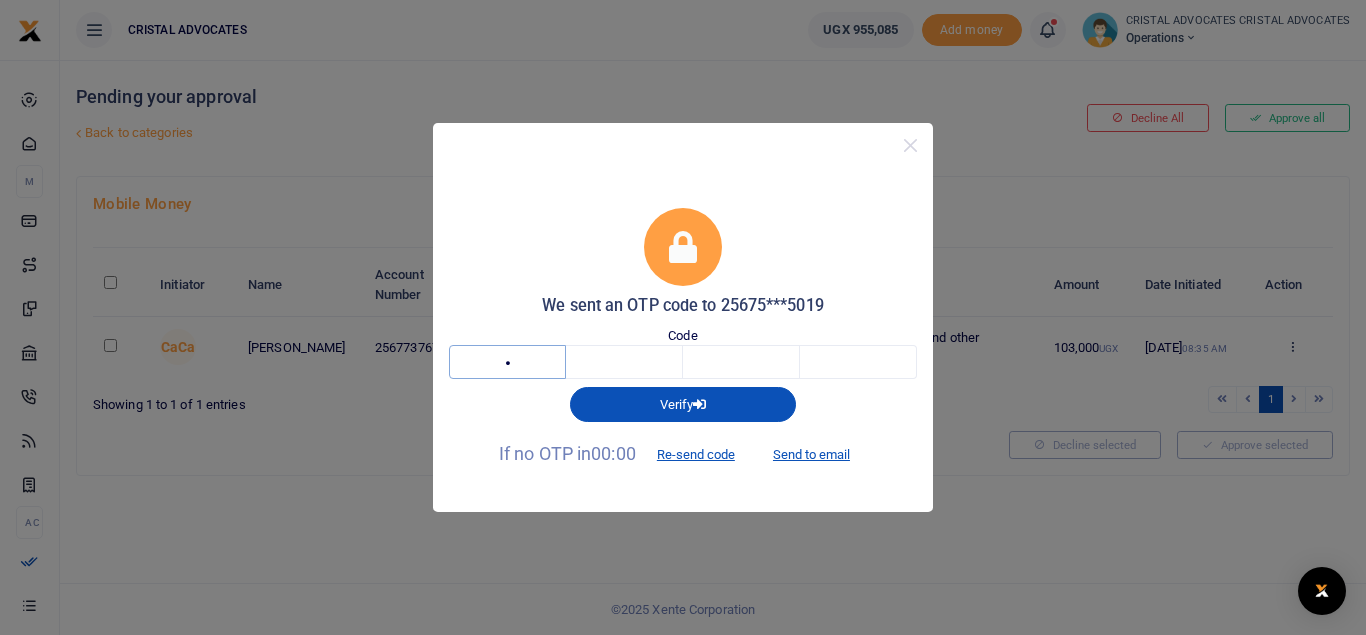 type on "8" 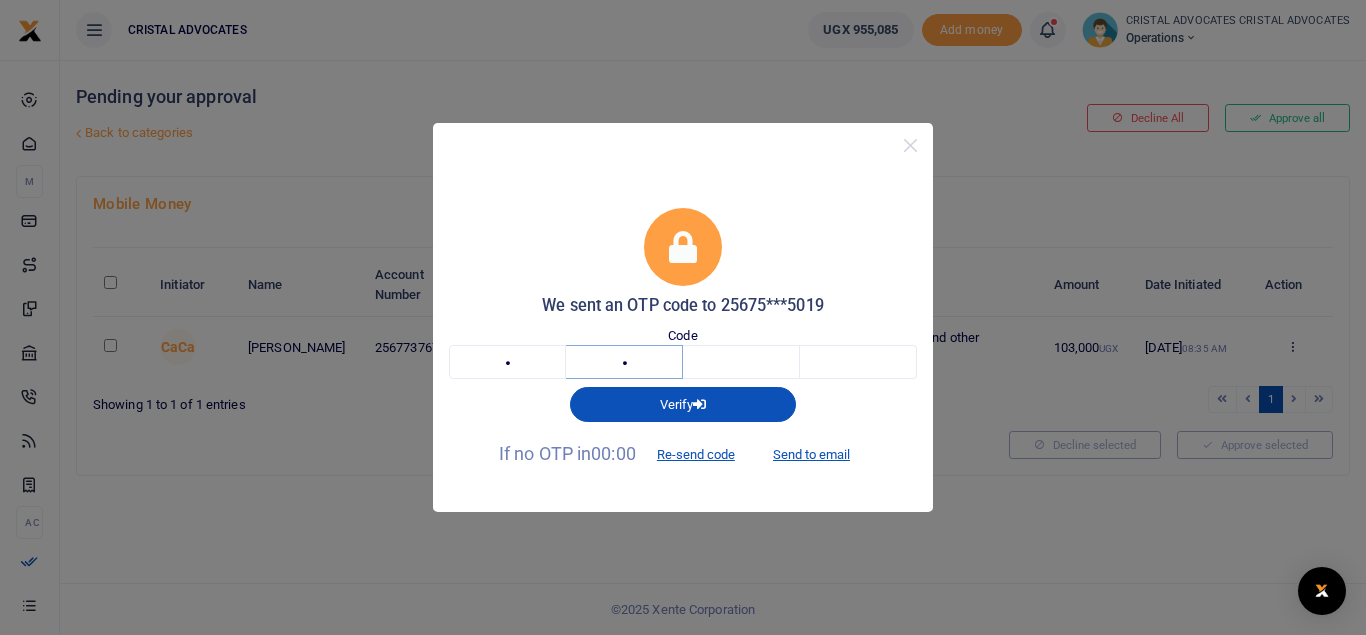 type on "4" 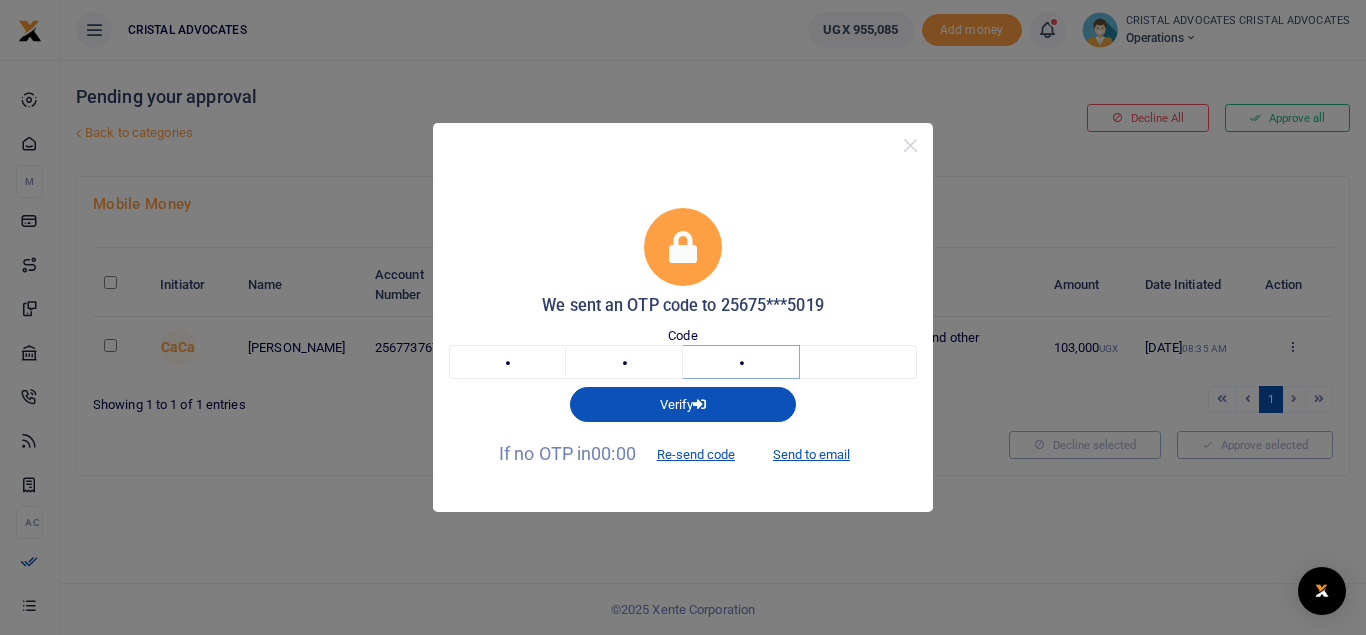 type on "9" 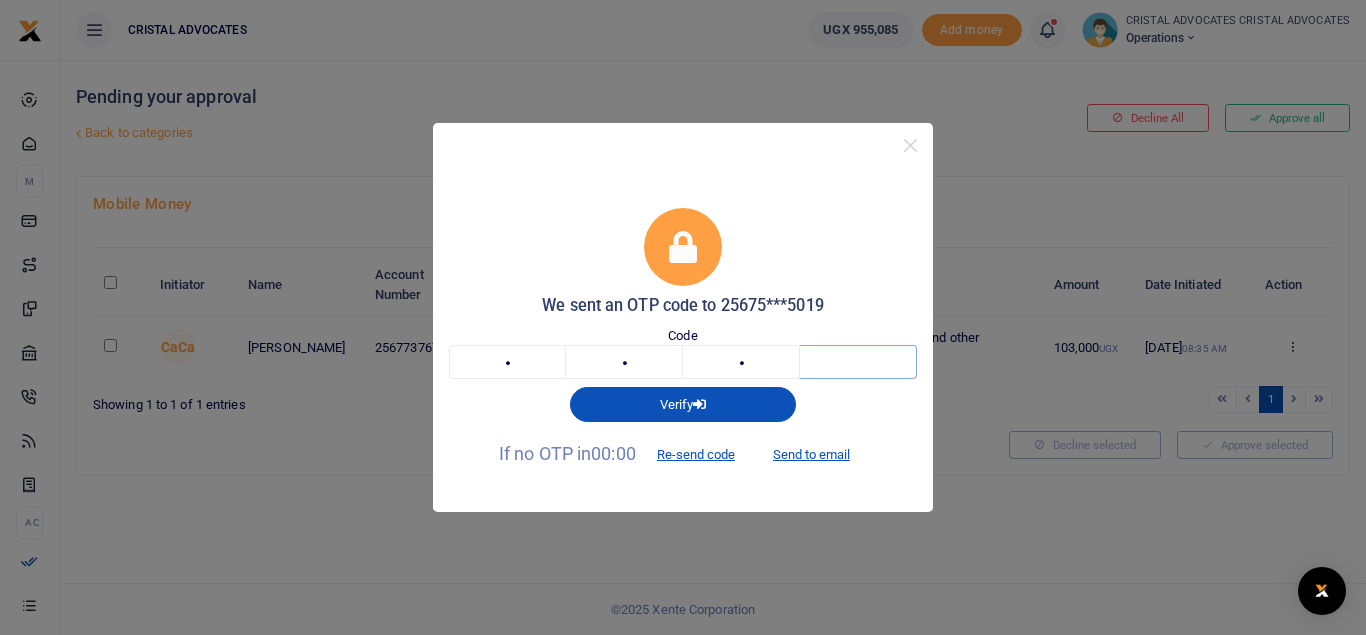 type on "6" 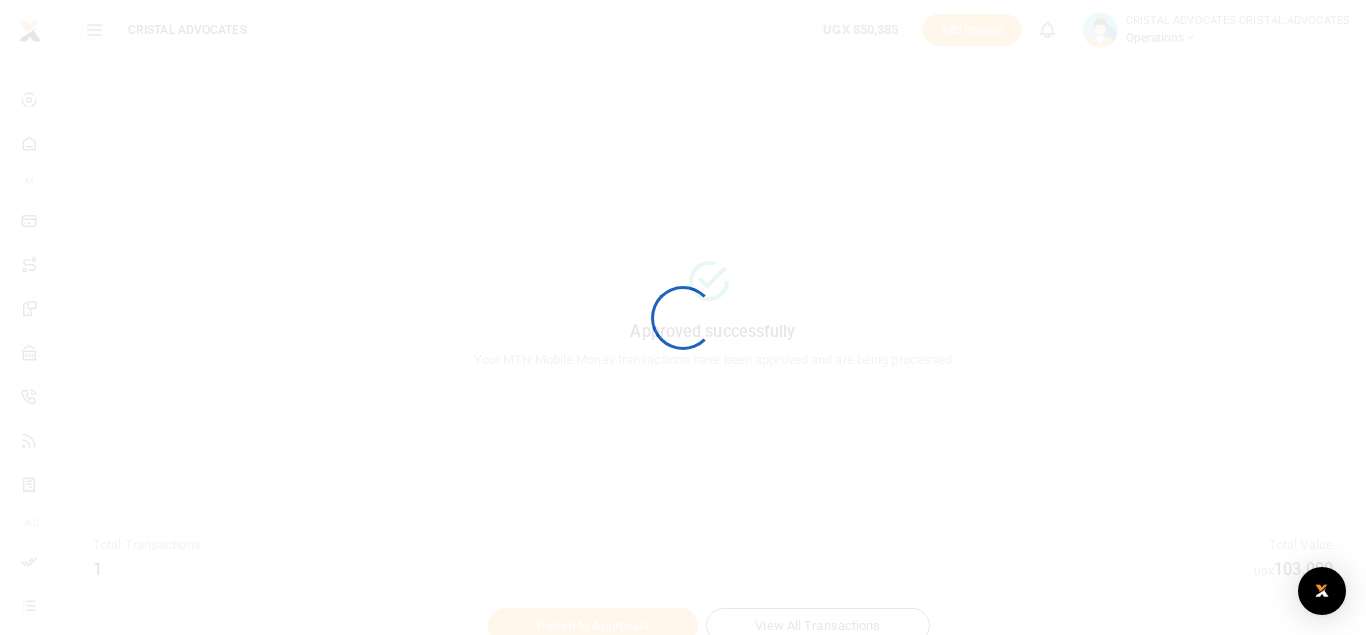 scroll, scrollTop: 0, scrollLeft: 0, axis: both 